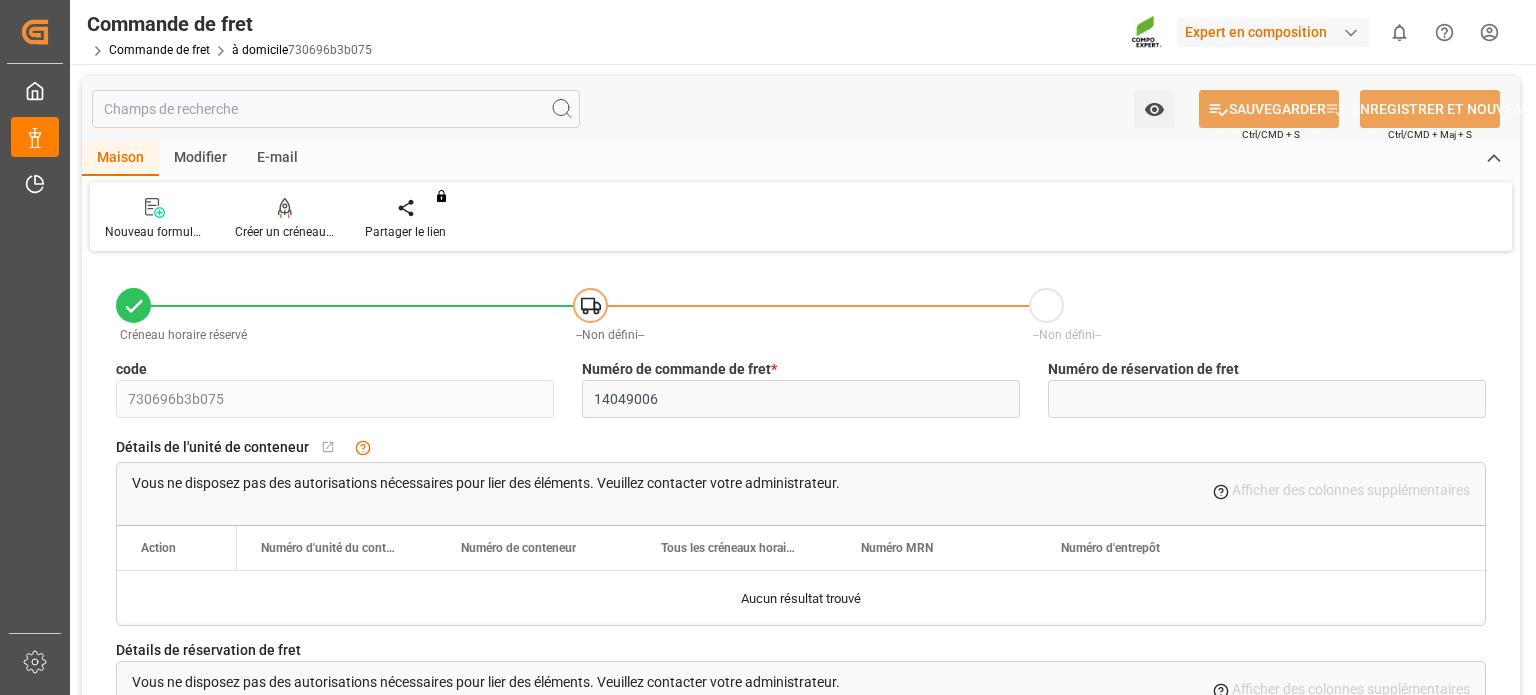 scroll, scrollTop: 0, scrollLeft: 0, axis: both 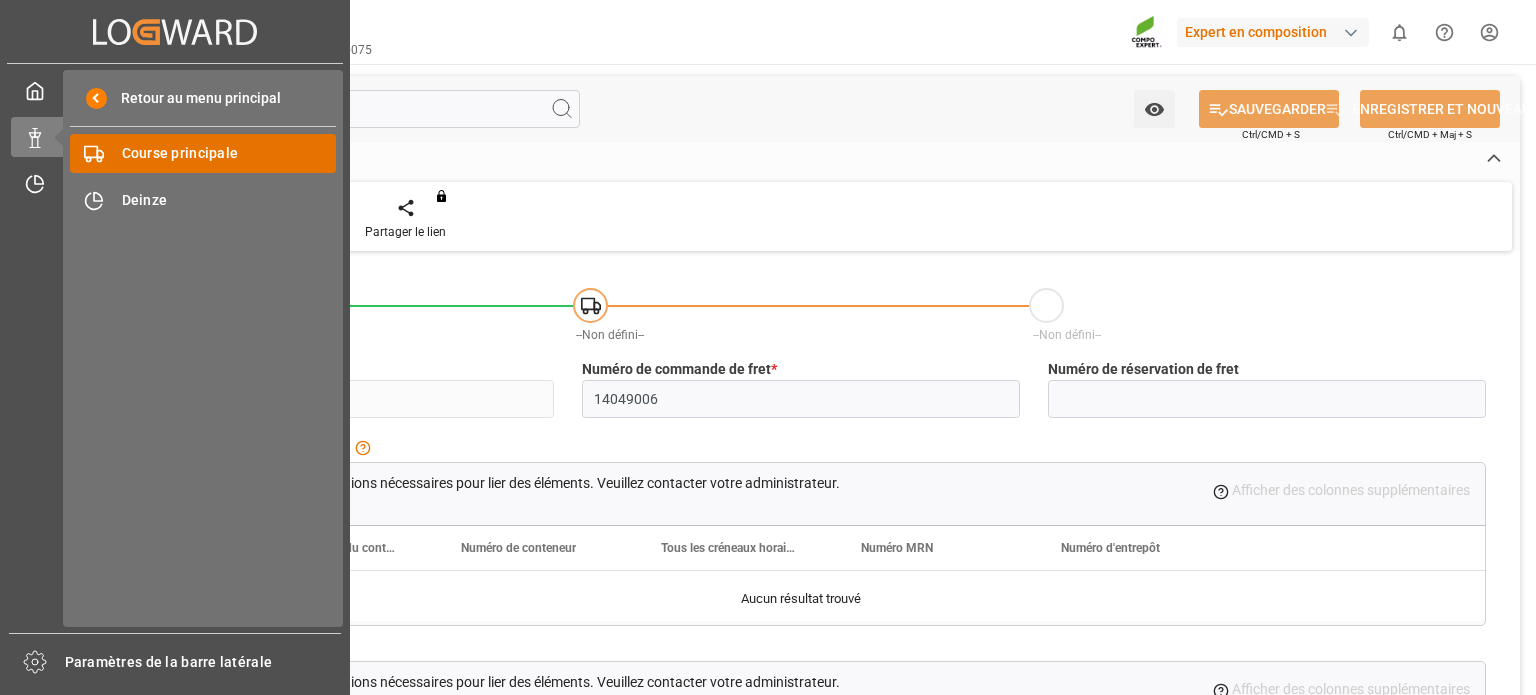 click on "Course principale" at bounding box center [180, 153] 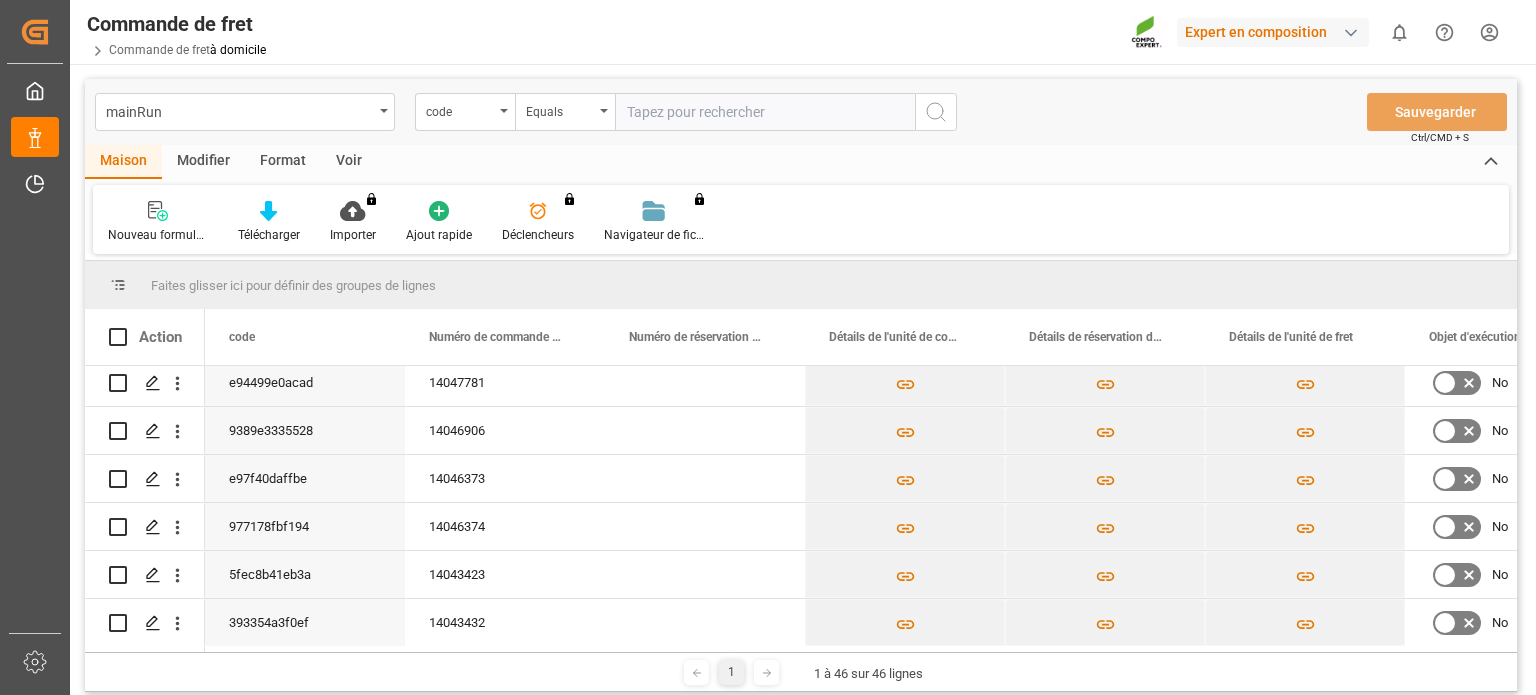 scroll, scrollTop: 1405, scrollLeft: 0, axis: vertical 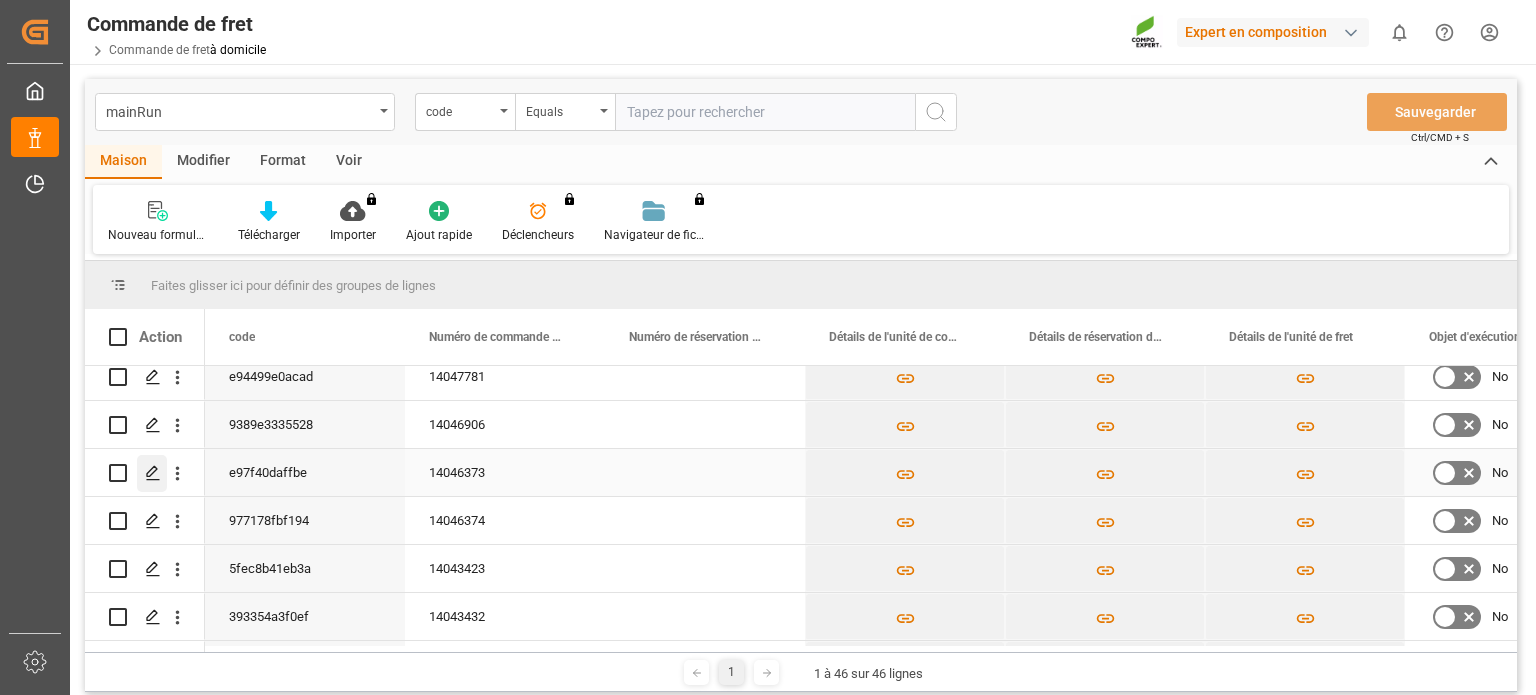 click at bounding box center (152, 473) 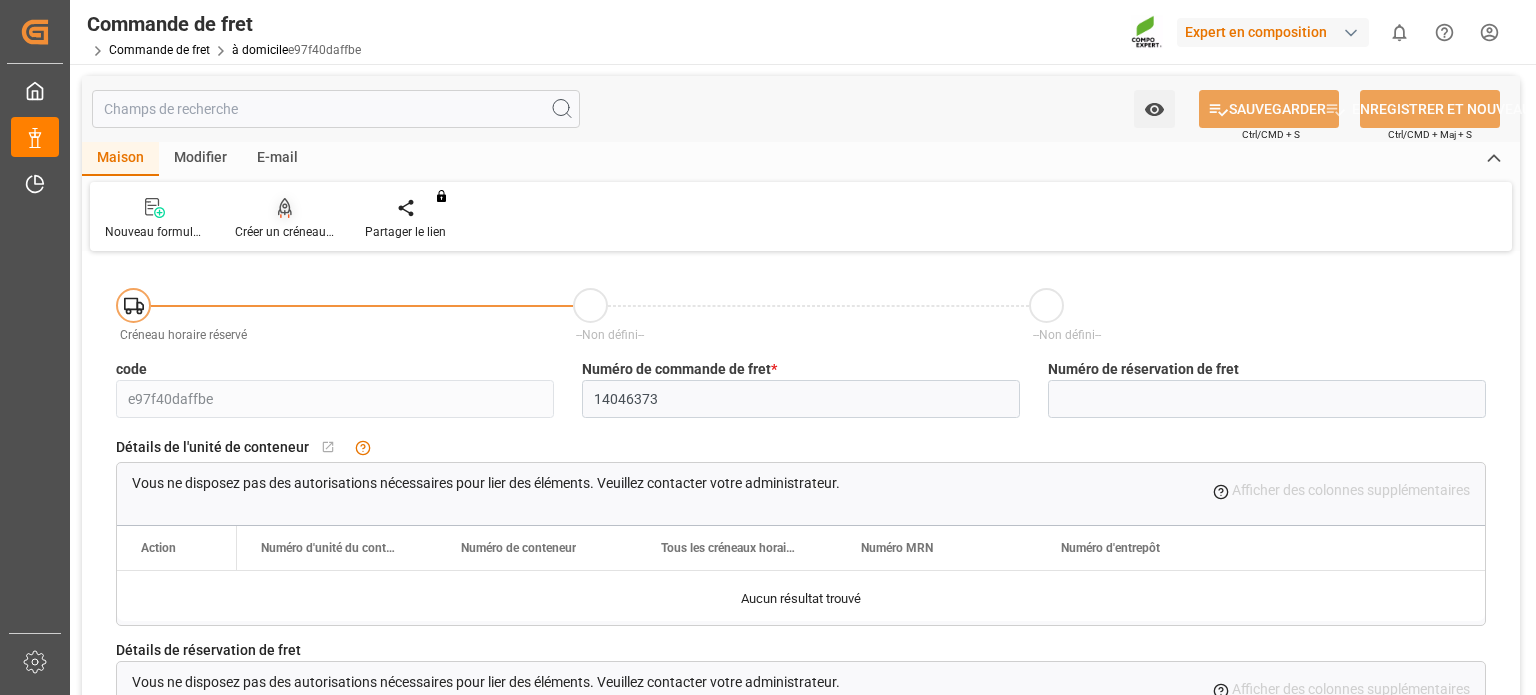 click on "Créer un créneau horaire" at bounding box center (301, 232) 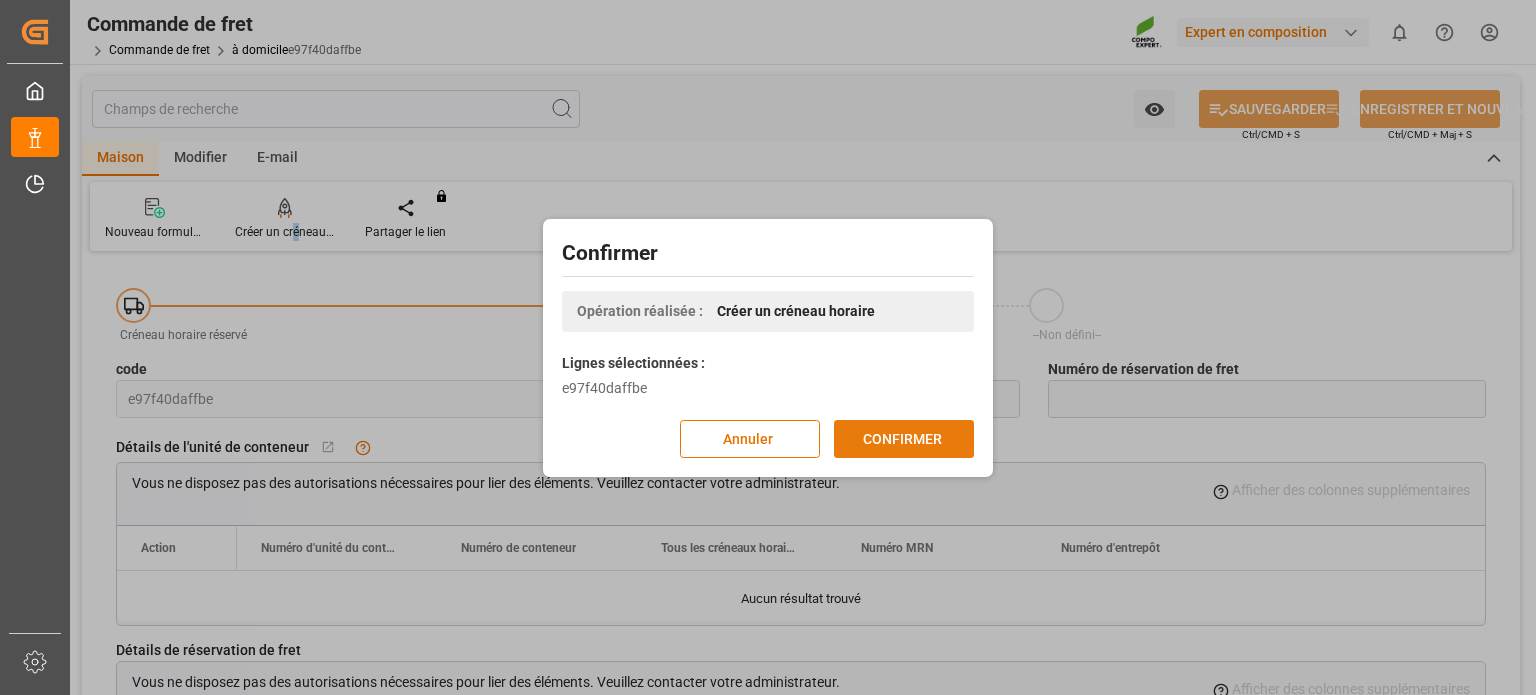 click on "CONFIRMER" at bounding box center (902, 438) 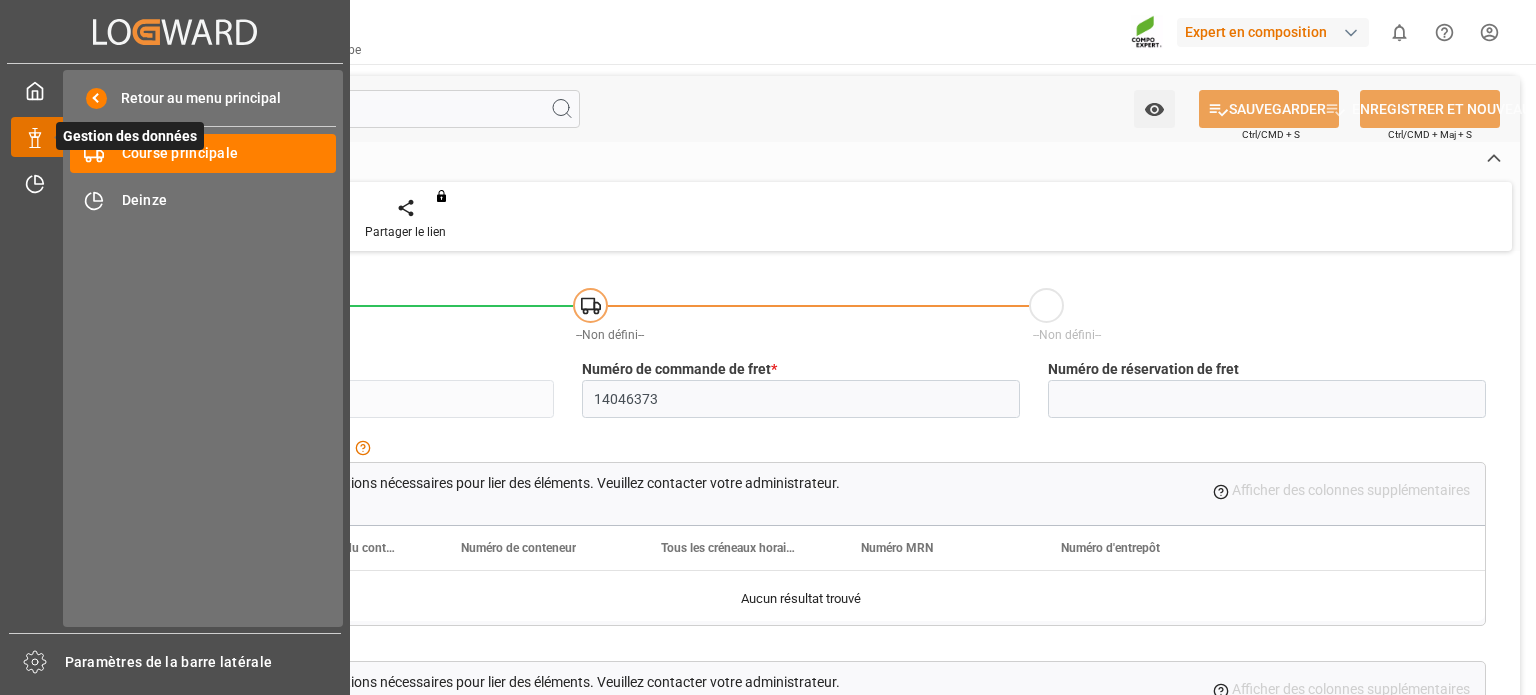 click on "Gestion des données" at bounding box center (130, 136) 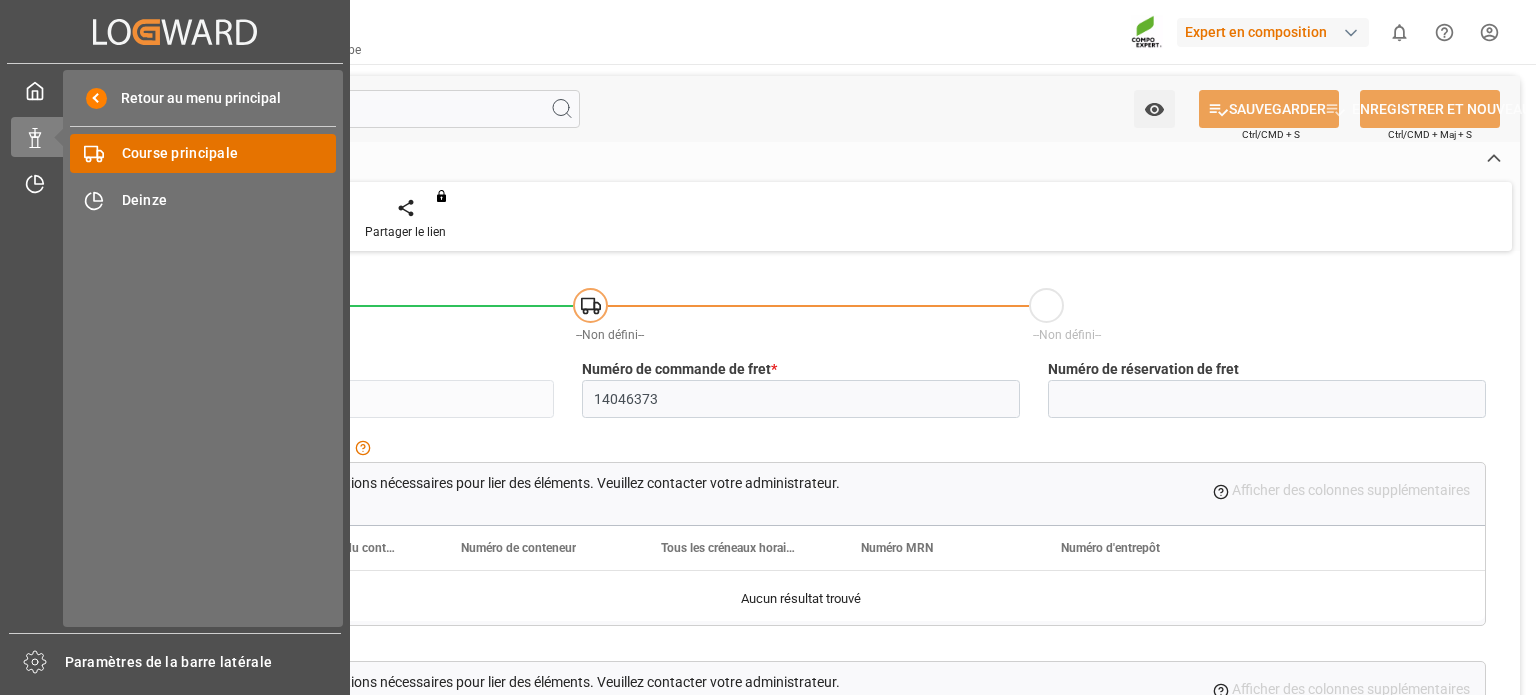 click on "Course principale" at bounding box center [180, 153] 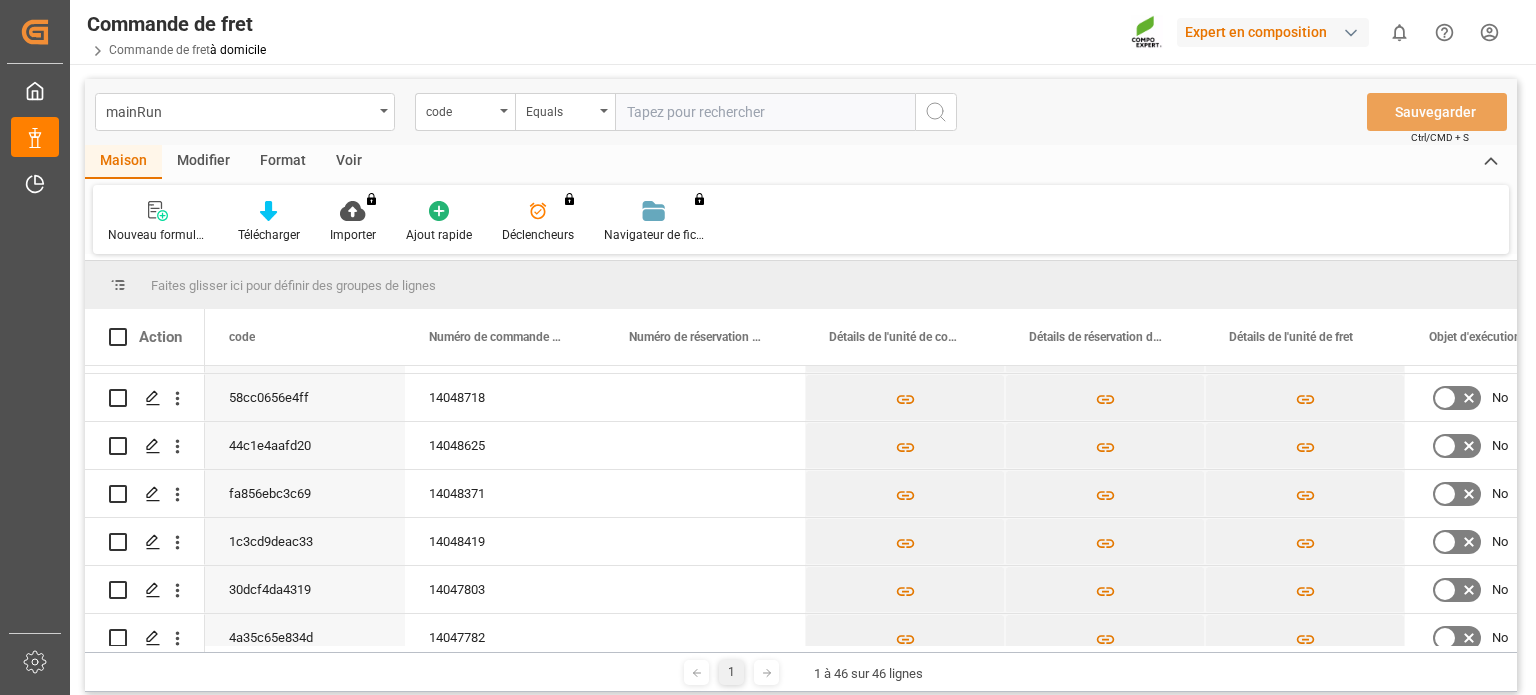 scroll, scrollTop: 1122, scrollLeft: 0, axis: vertical 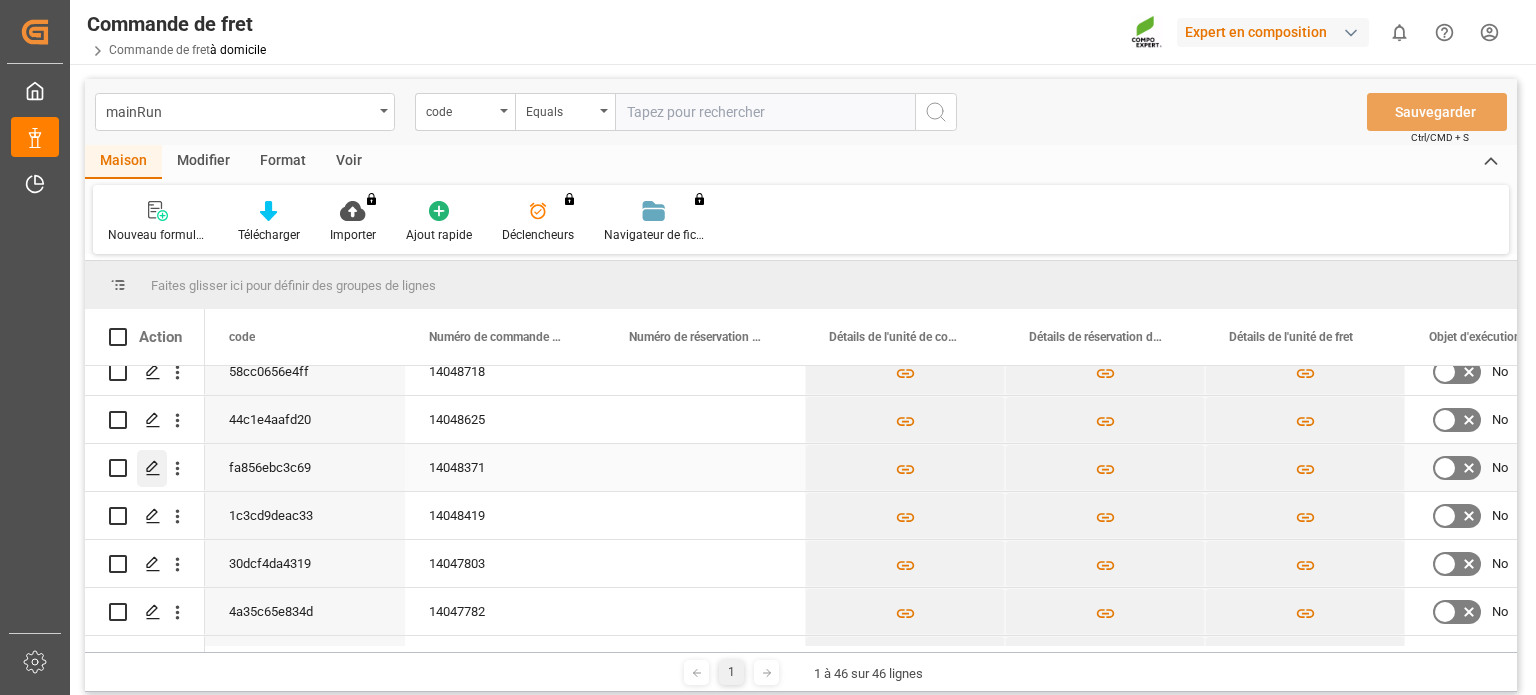click at bounding box center [152, 468] 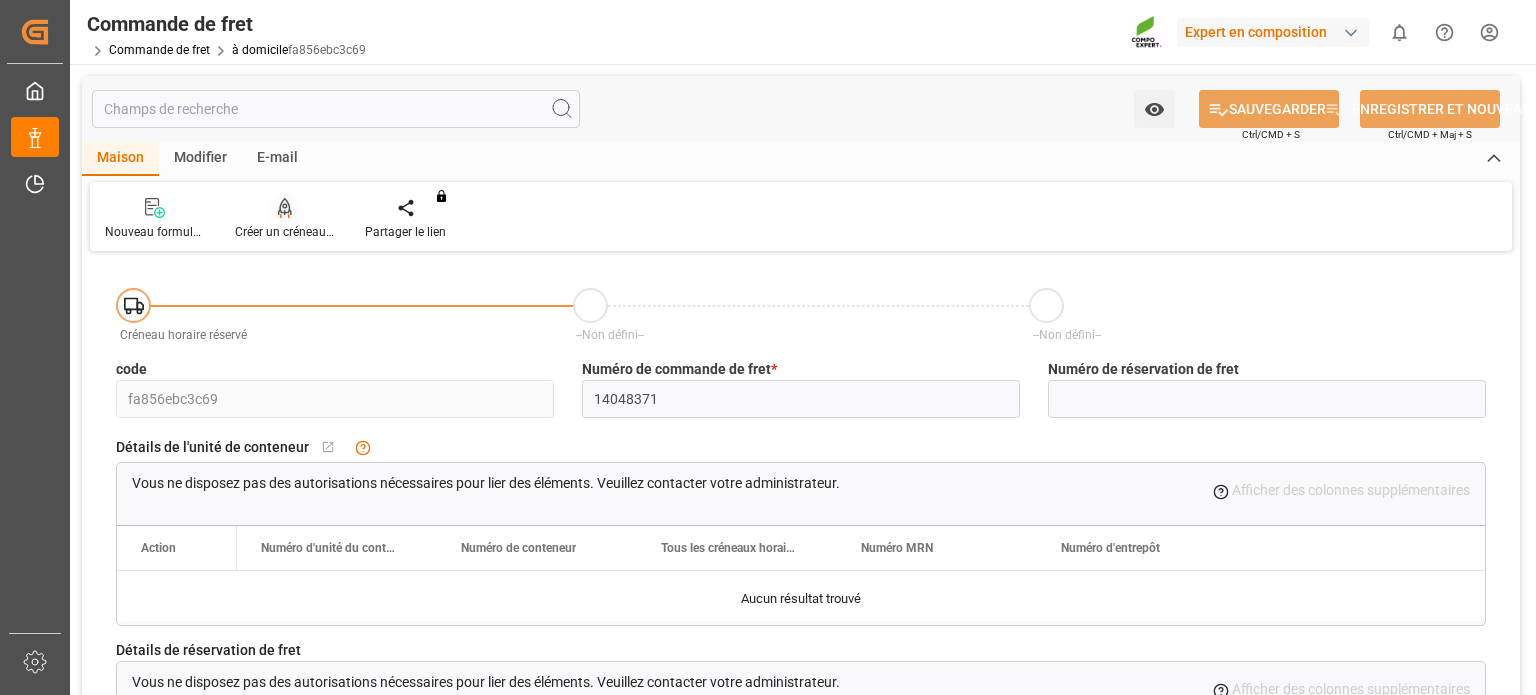 click on "Créer un créneau horaire" at bounding box center [301, 232] 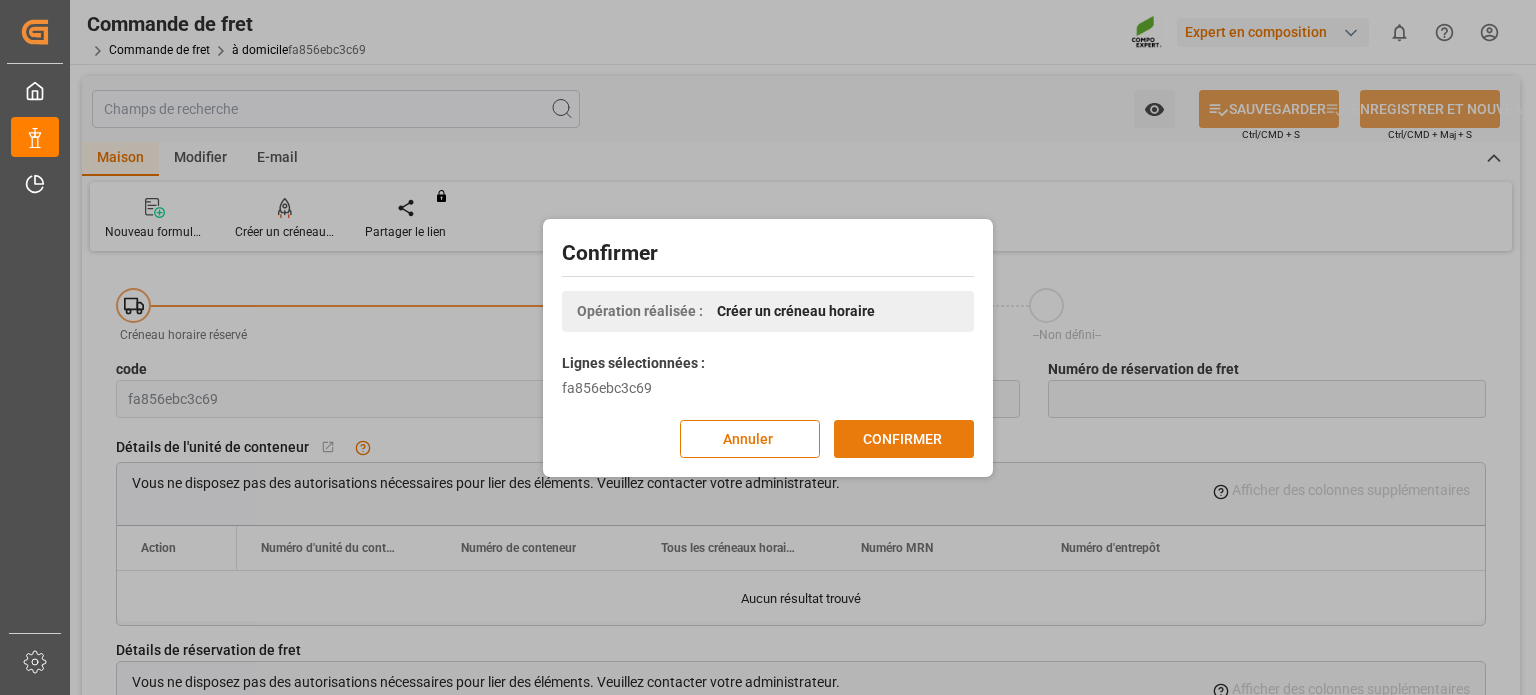 click on "CONFIRMER" at bounding box center [902, 438] 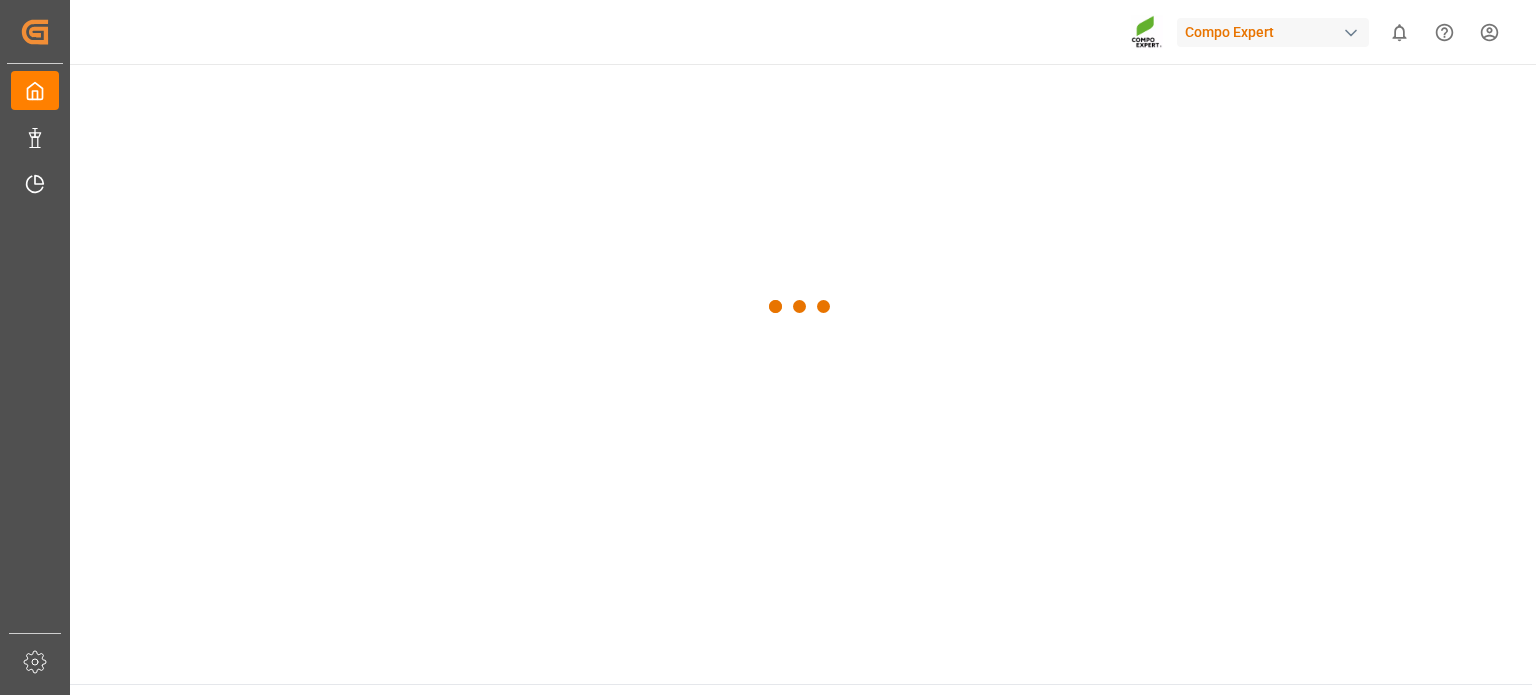 scroll, scrollTop: 0, scrollLeft: 0, axis: both 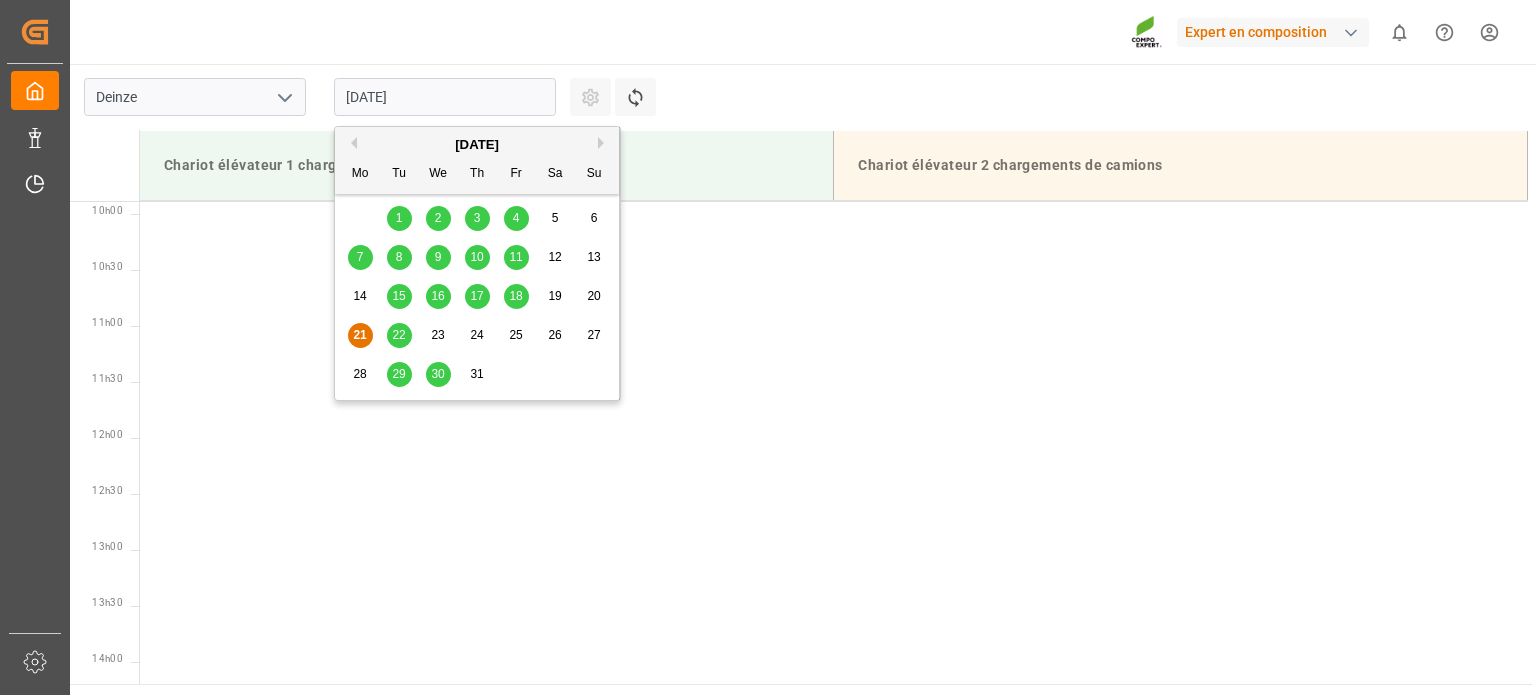 click on "[DATE]" at bounding box center [445, 97] 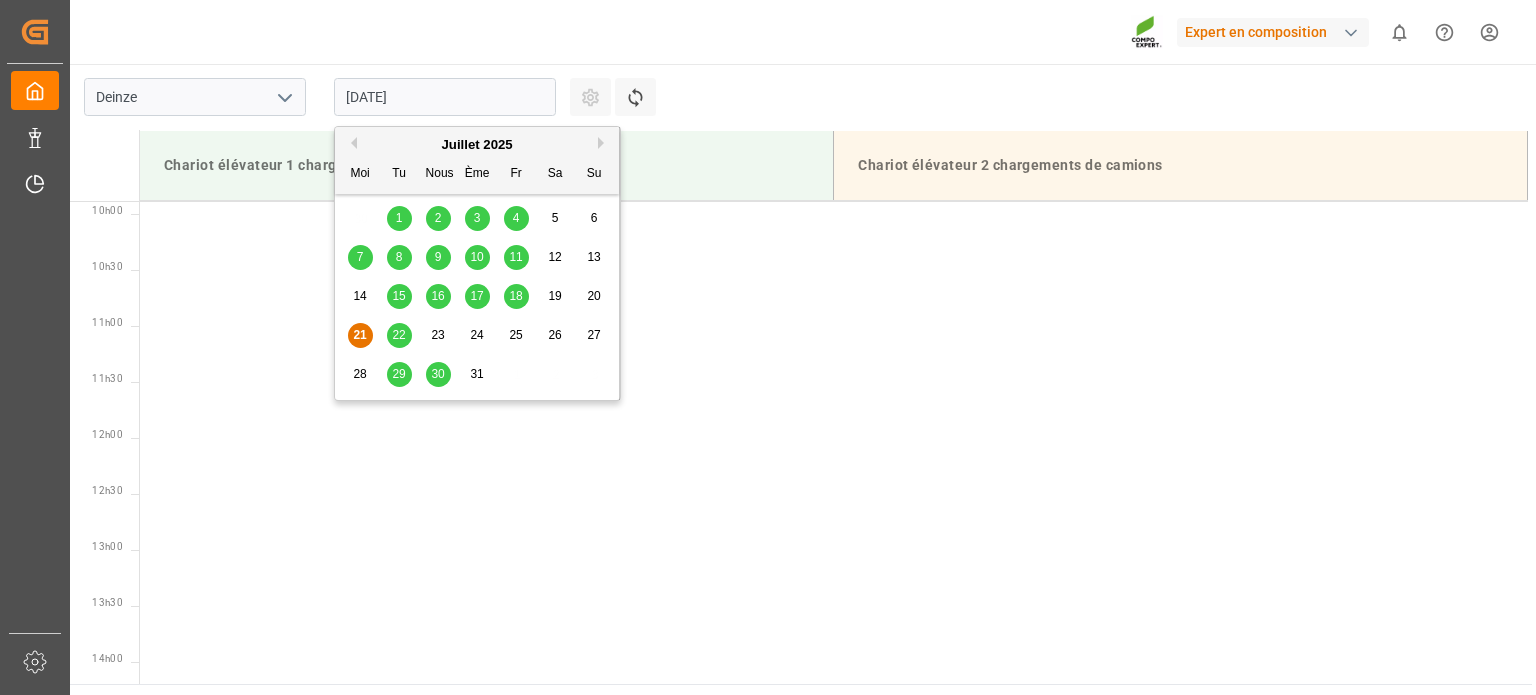 click on "22" at bounding box center (398, 335) 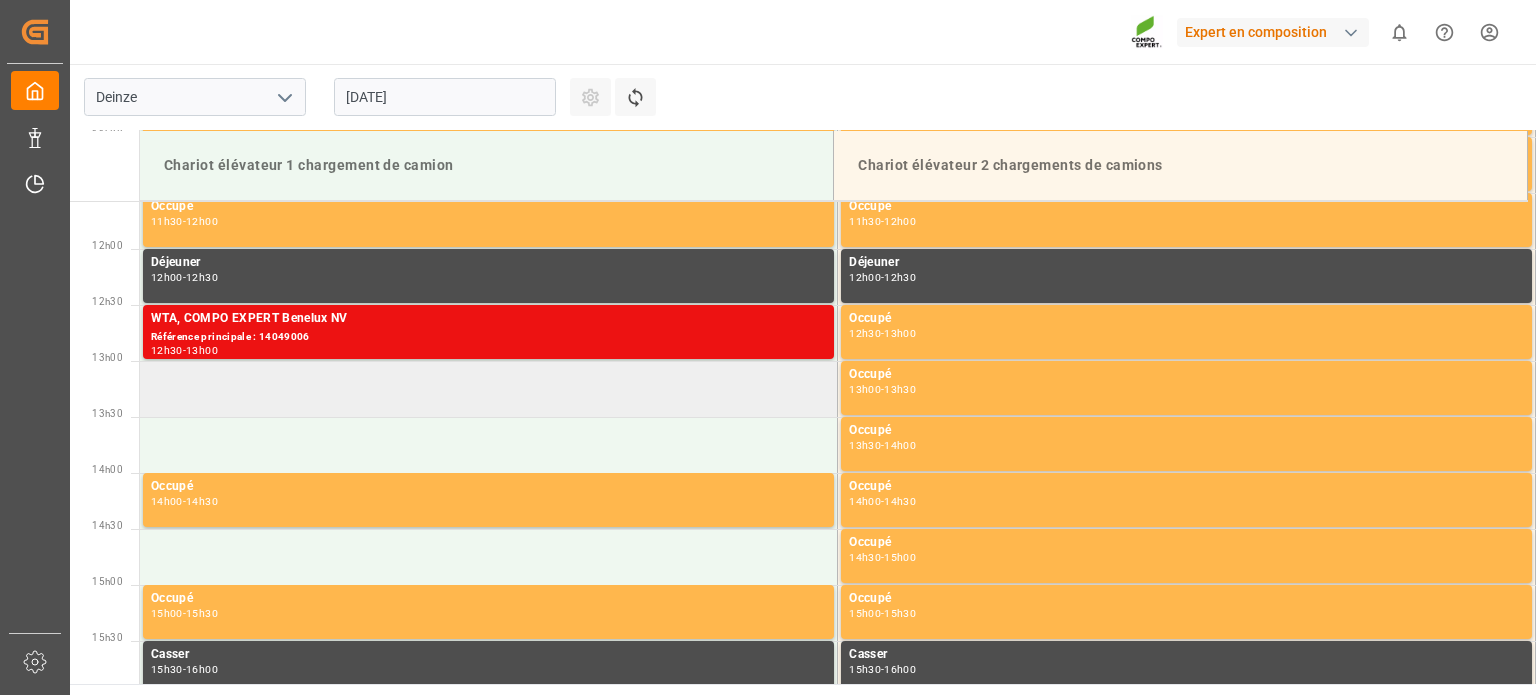 scroll, scrollTop: 1307, scrollLeft: 0, axis: vertical 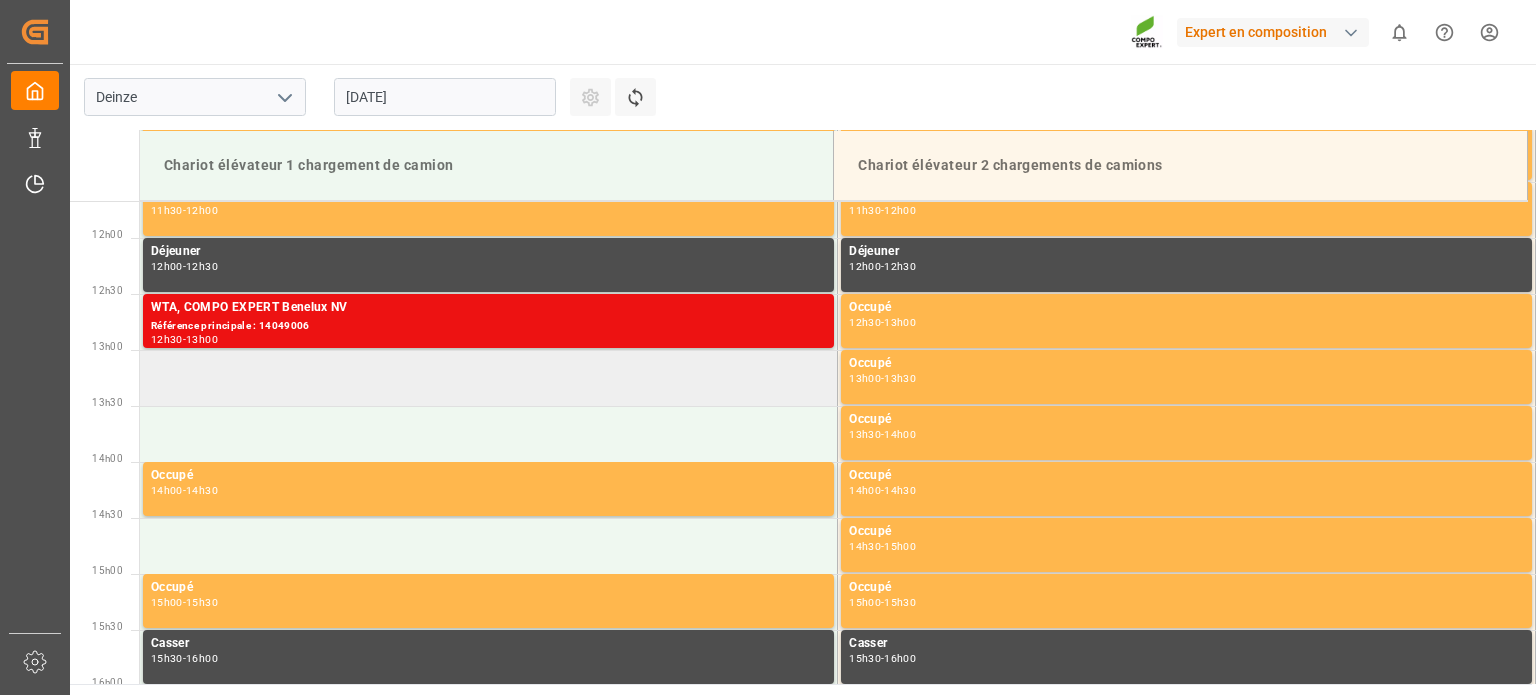 click at bounding box center [489, 378] 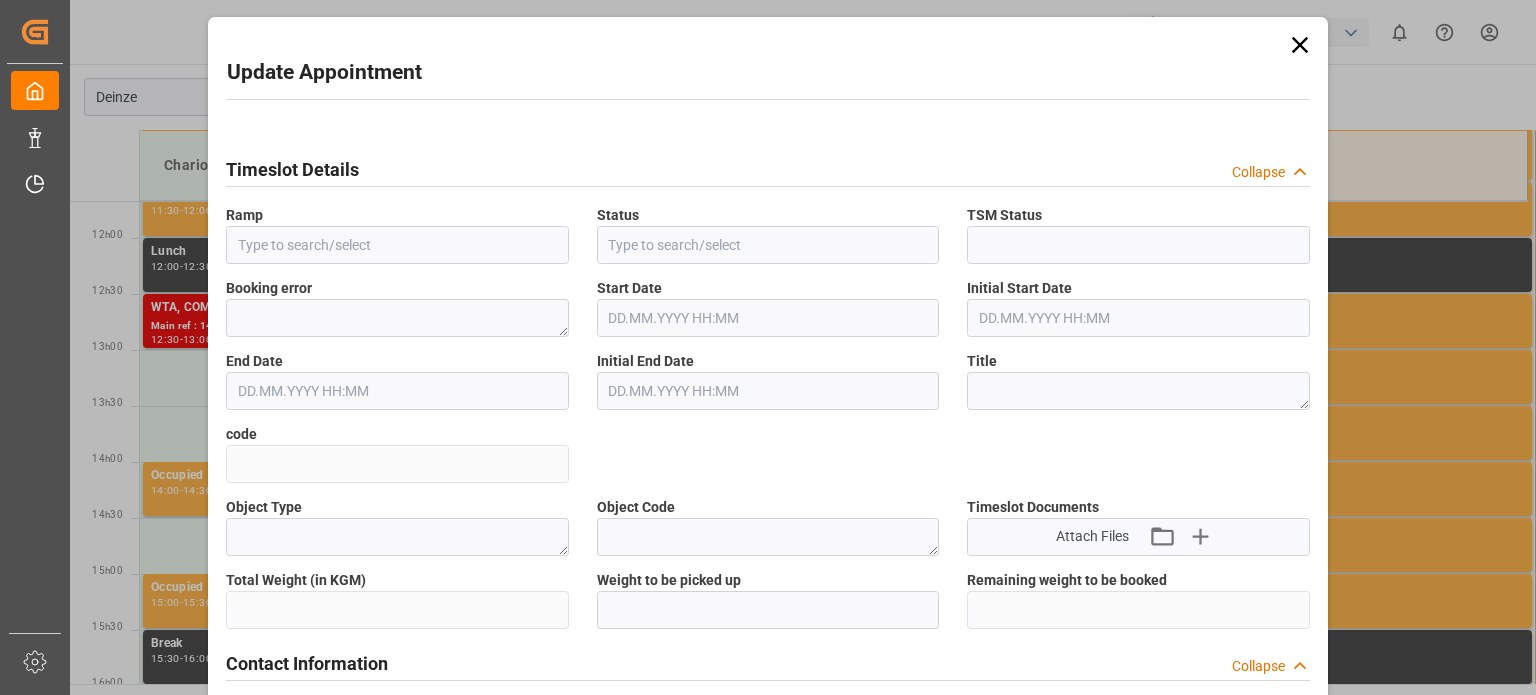 type on "Forklift 1 truckloading" 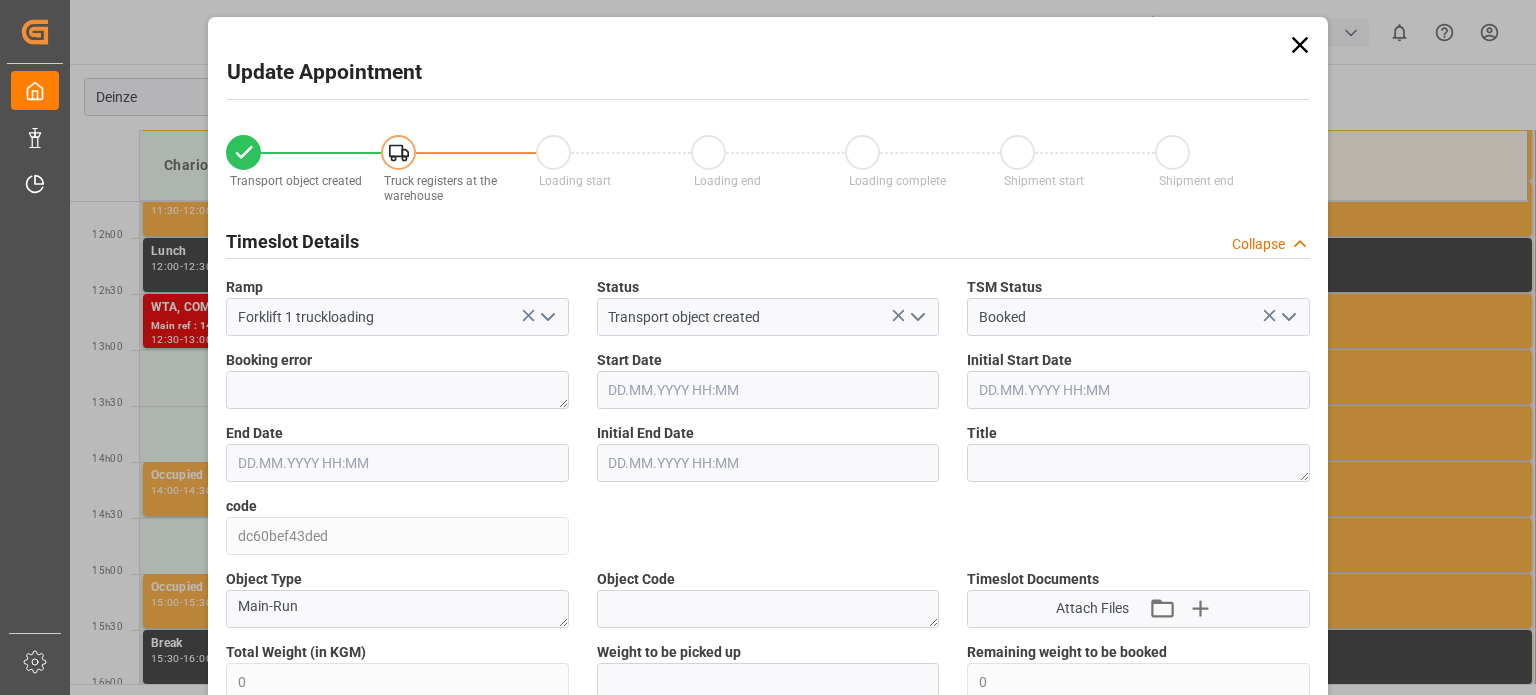 type on "0" 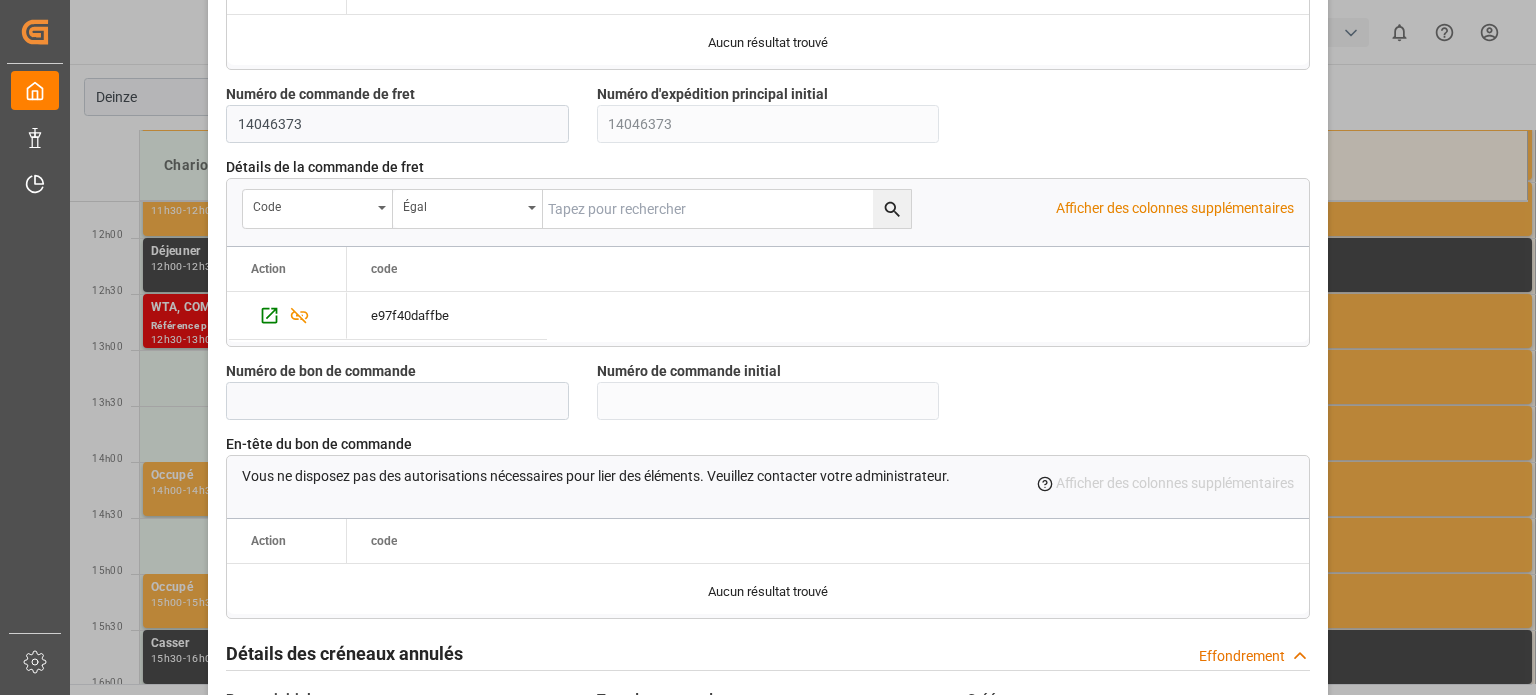 scroll, scrollTop: 1936, scrollLeft: 0, axis: vertical 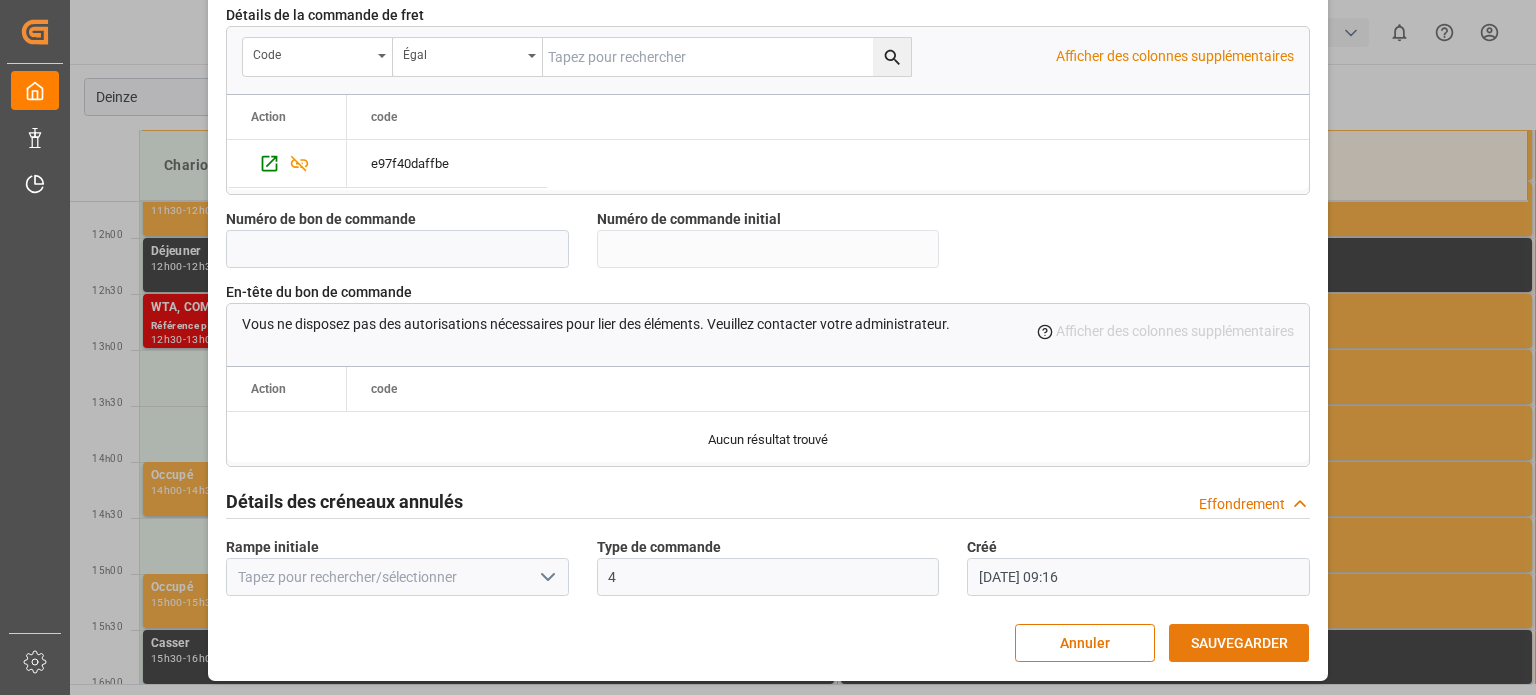 click on "SAUVEGARDER" at bounding box center (1239, 643) 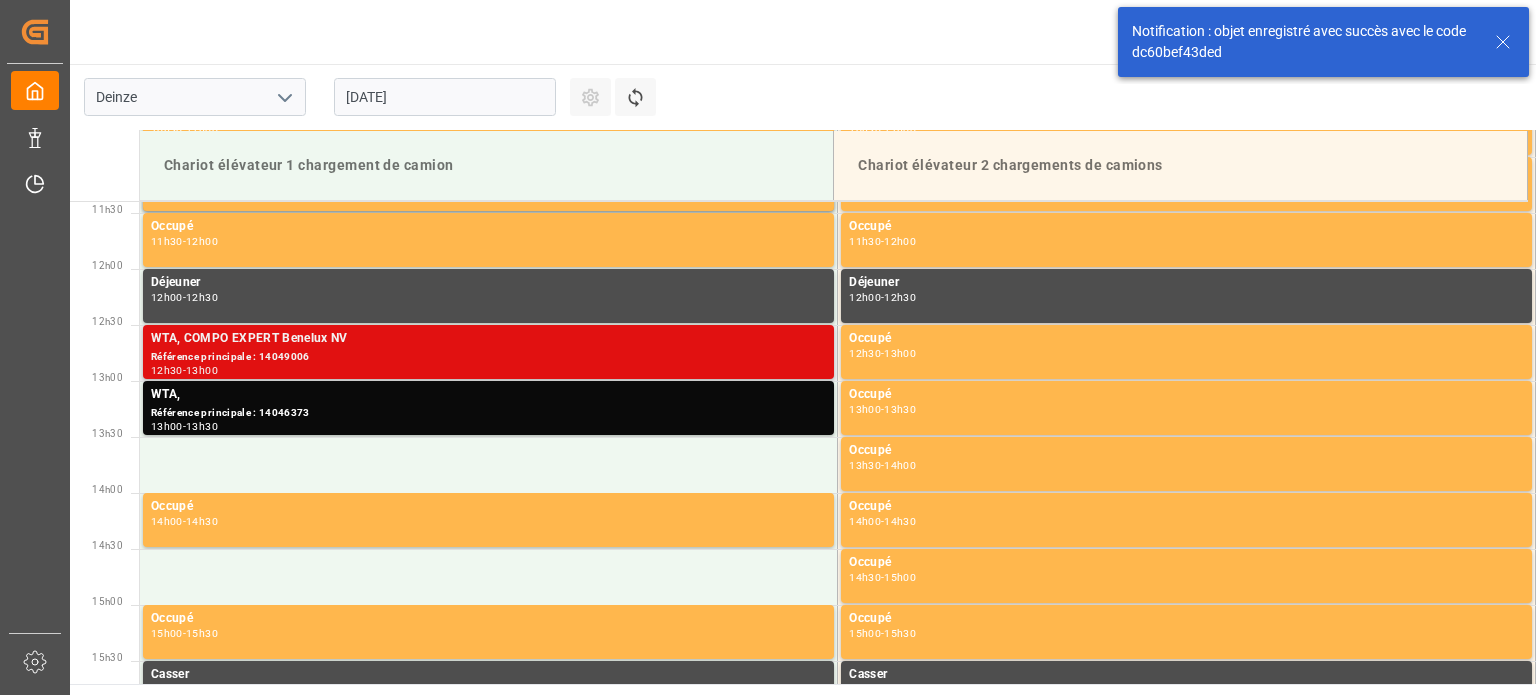 scroll, scrollTop: 1331, scrollLeft: 0, axis: vertical 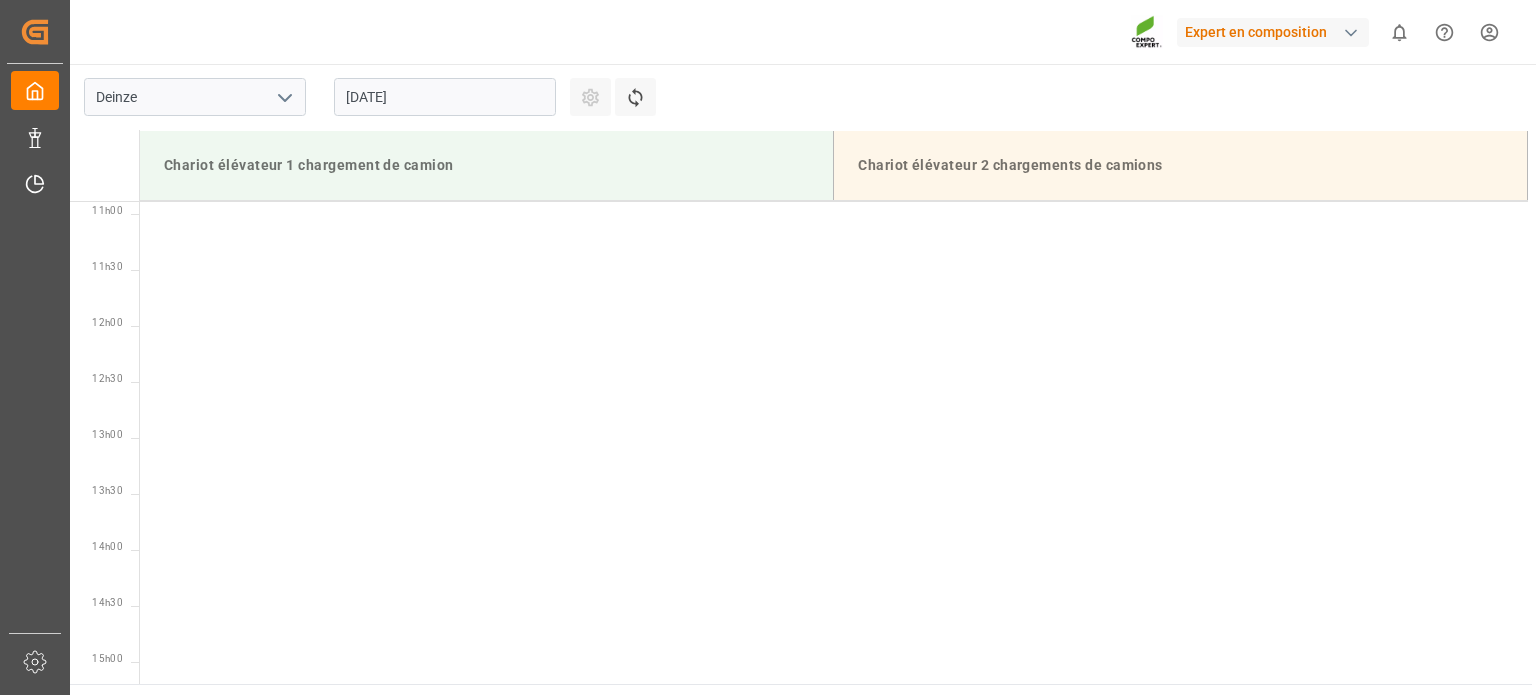 click on "21.07.2025" at bounding box center [445, 97] 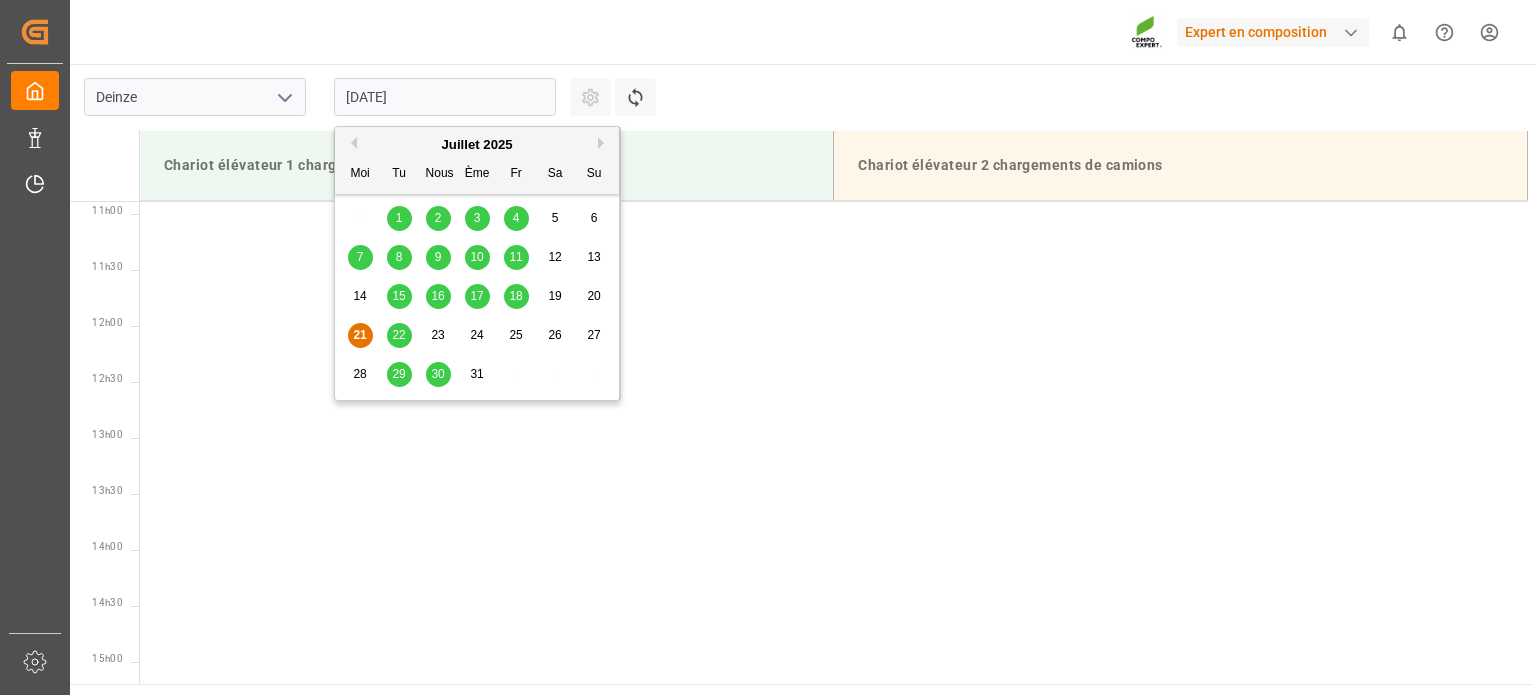 click on "22" at bounding box center [398, 335] 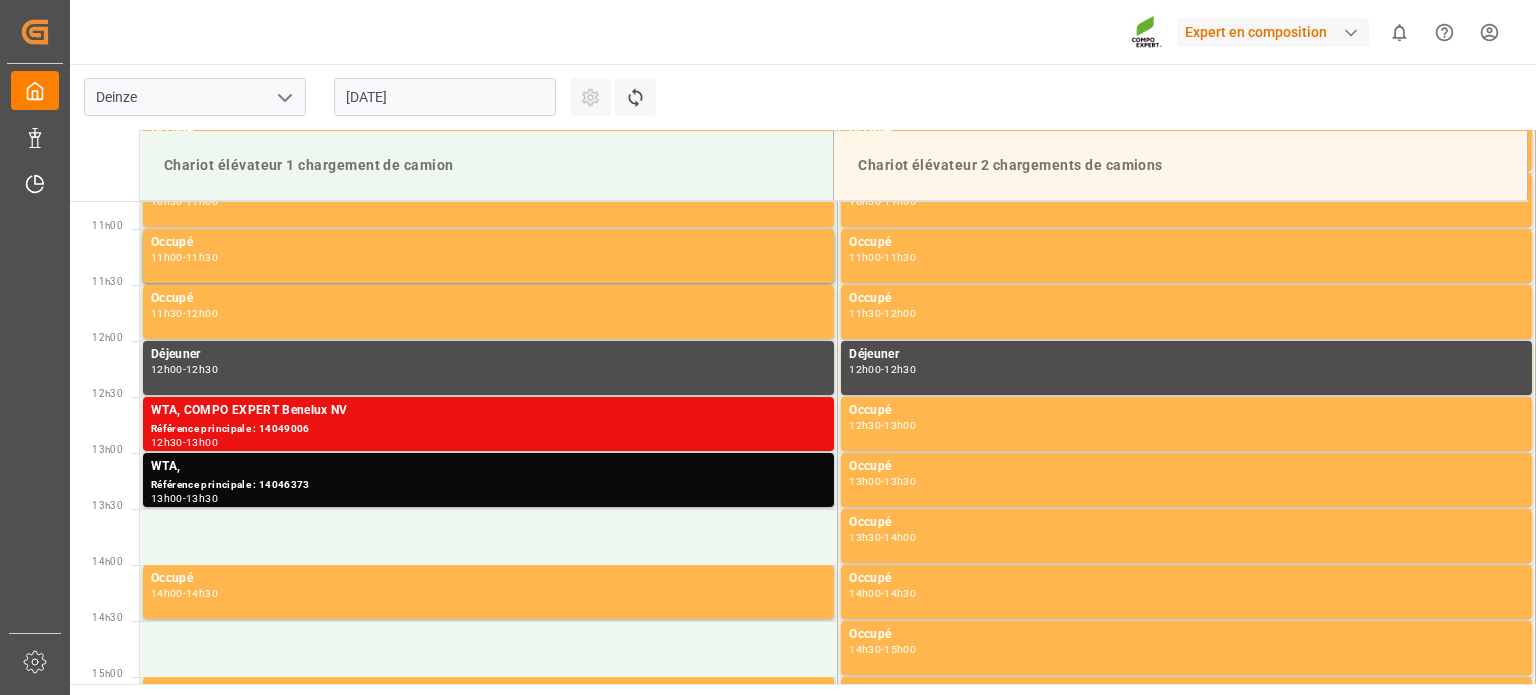 scroll, scrollTop: 1219, scrollLeft: 0, axis: vertical 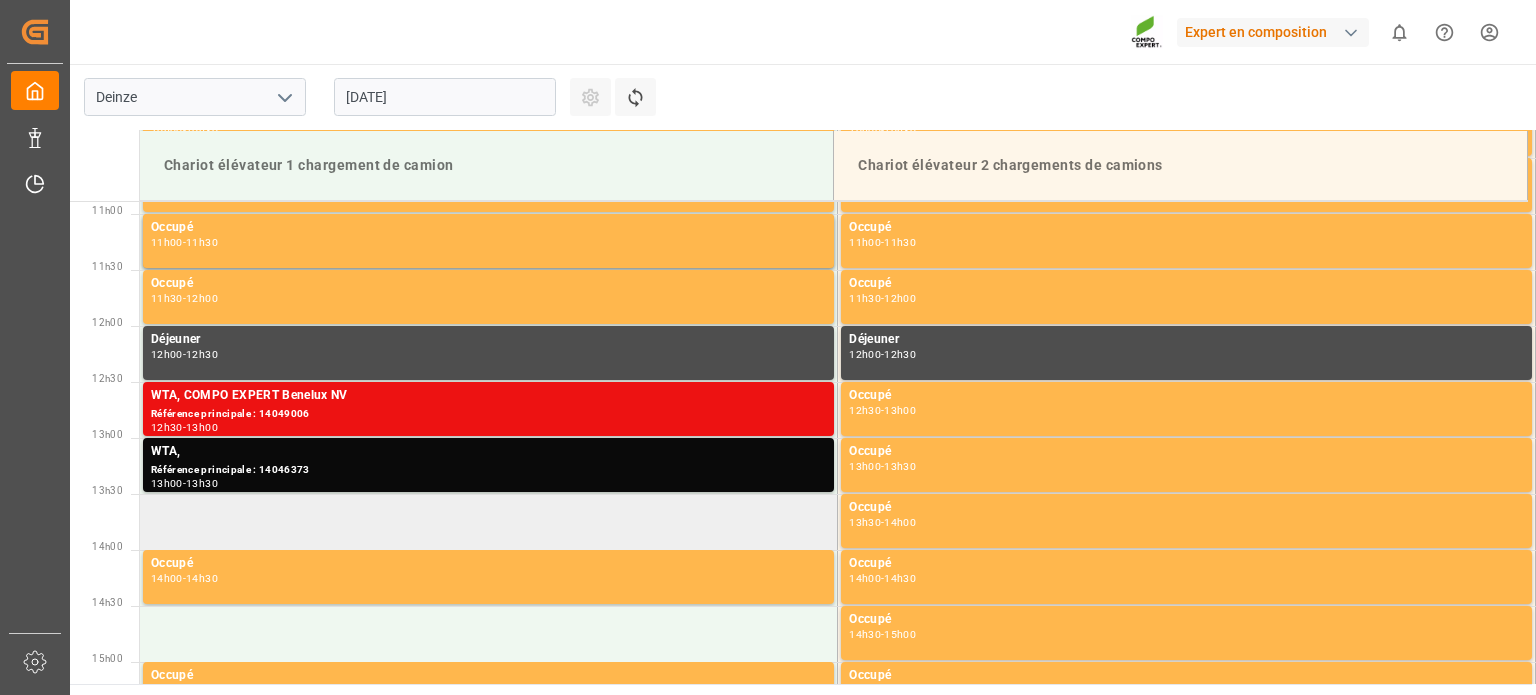 click at bounding box center [489, 522] 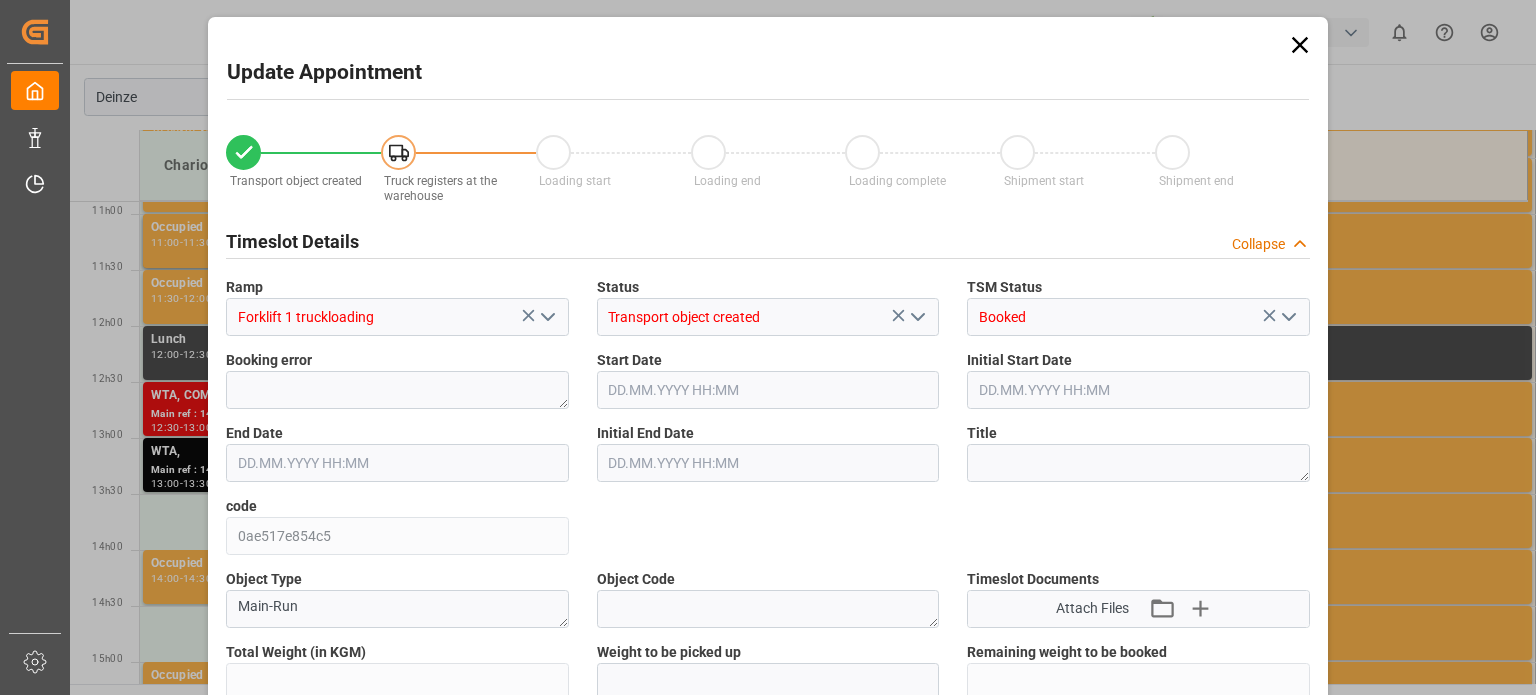 type on "25284" 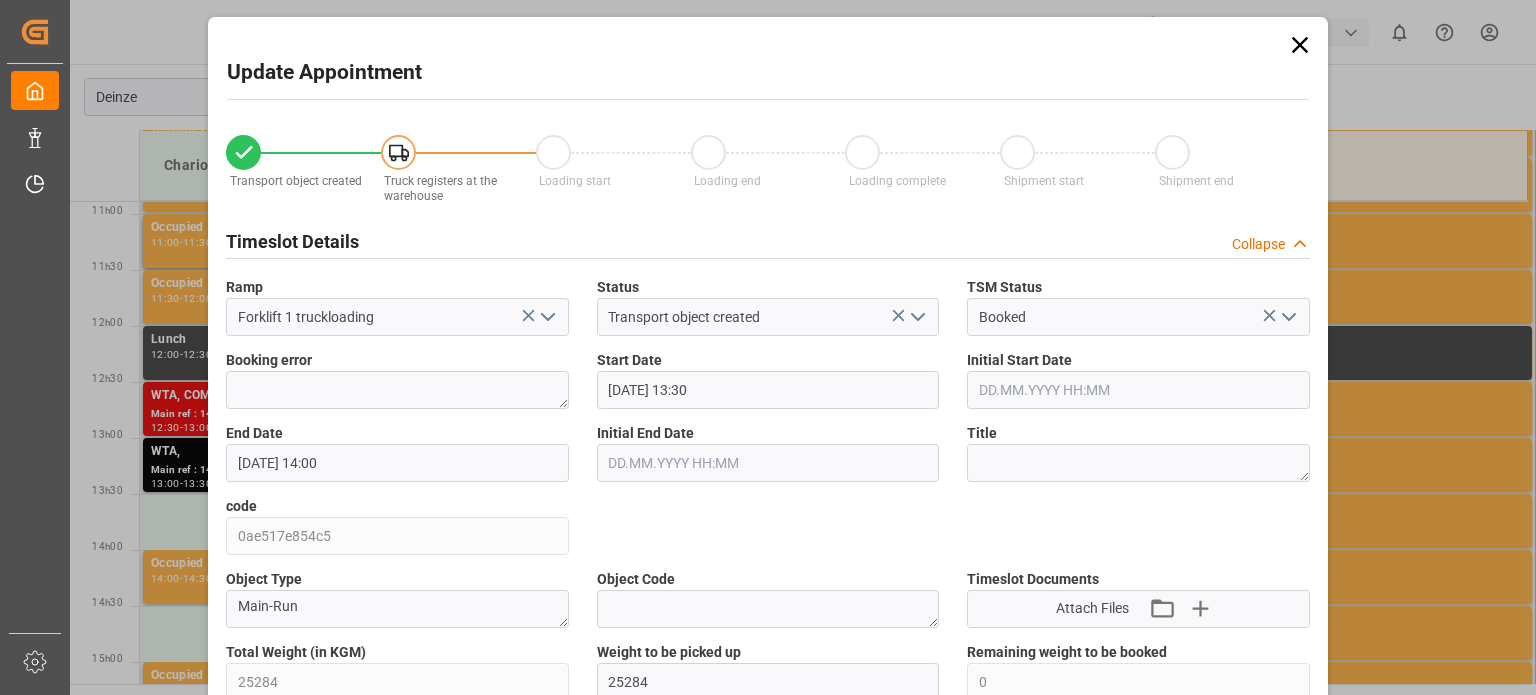 type on "[DATE] 13:30" 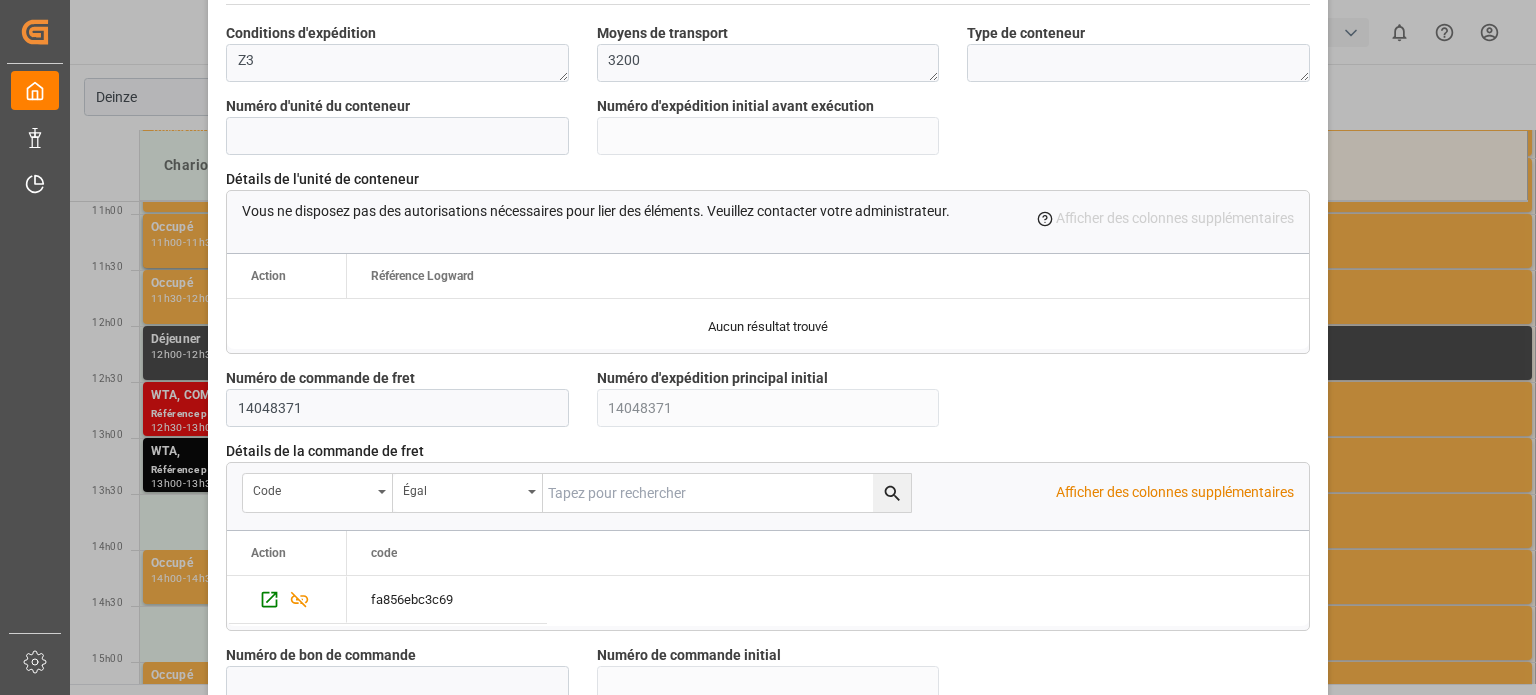 scroll, scrollTop: 1936, scrollLeft: 0, axis: vertical 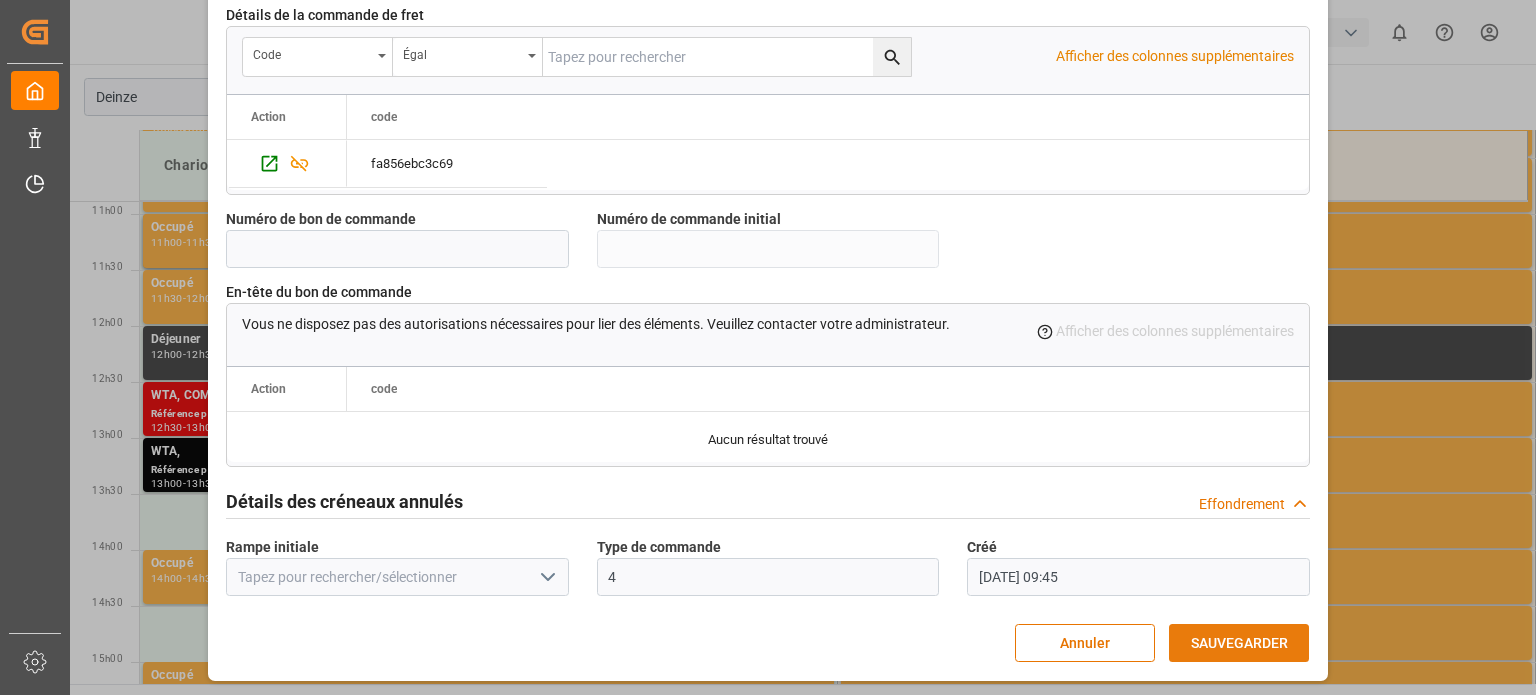 click on "SAUVEGARDER" at bounding box center (1239, 643) 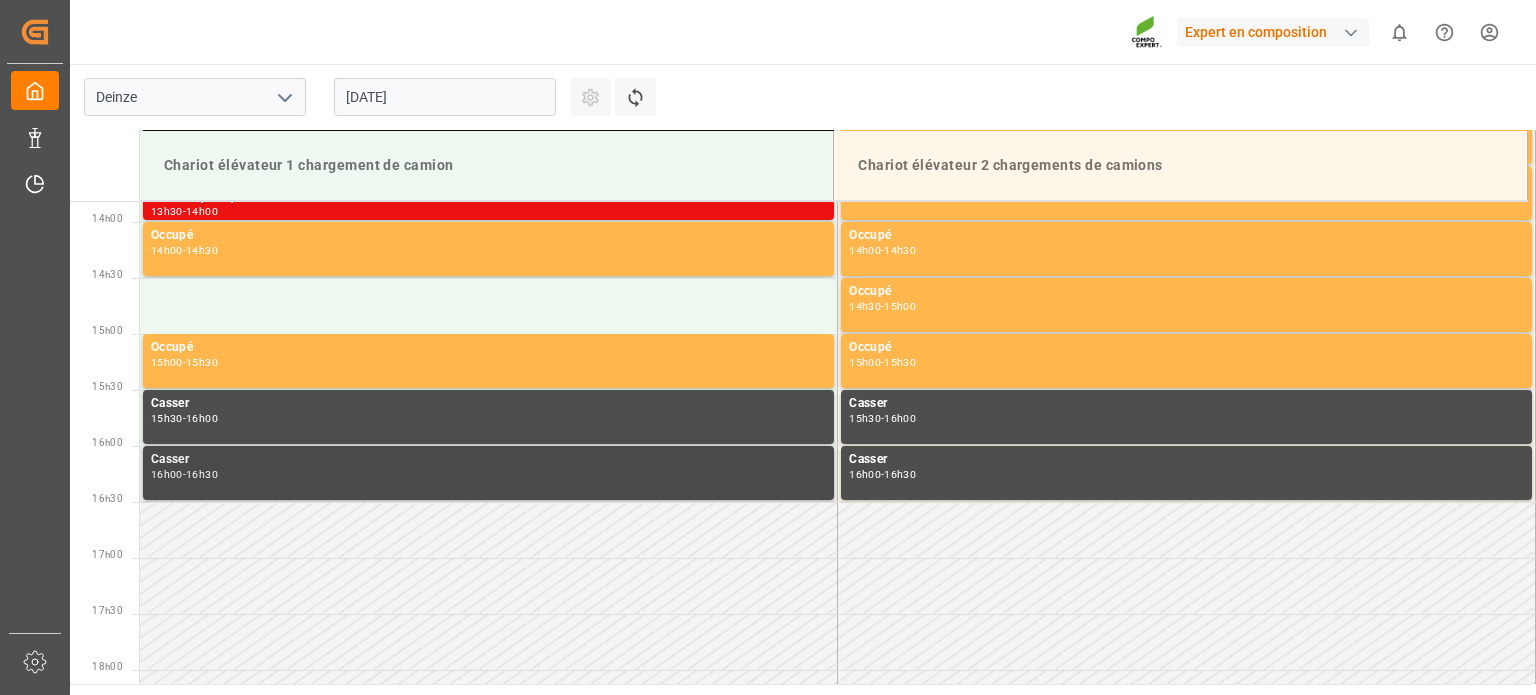 scroll, scrollTop: 1431, scrollLeft: 0, axis: vertical 